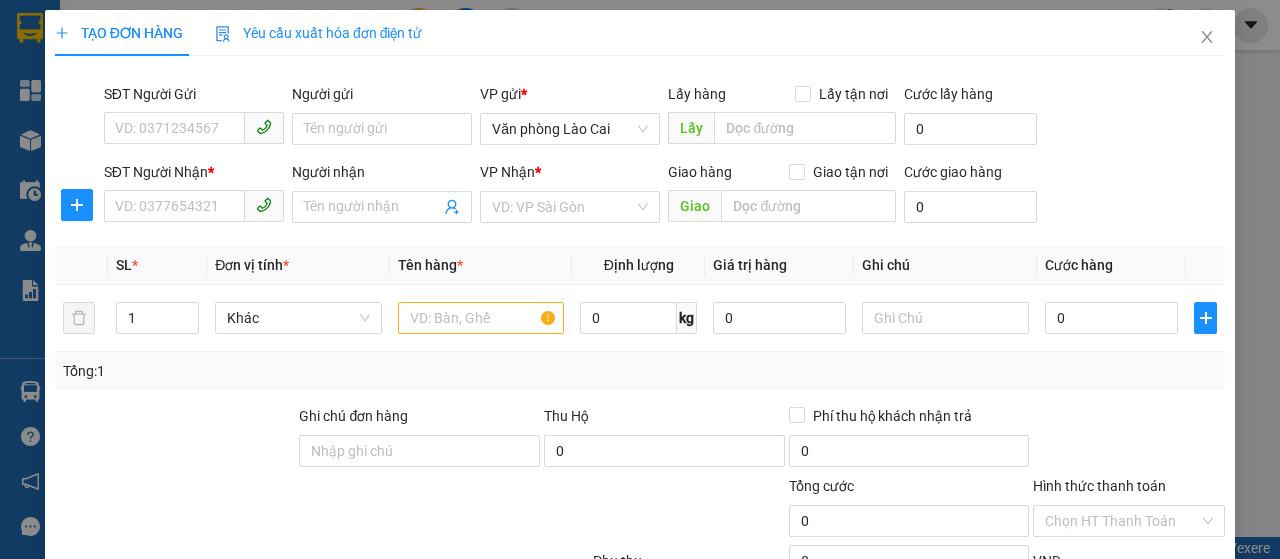 scroll, scrollTop: 0, scrollLeft: 0, axis: both 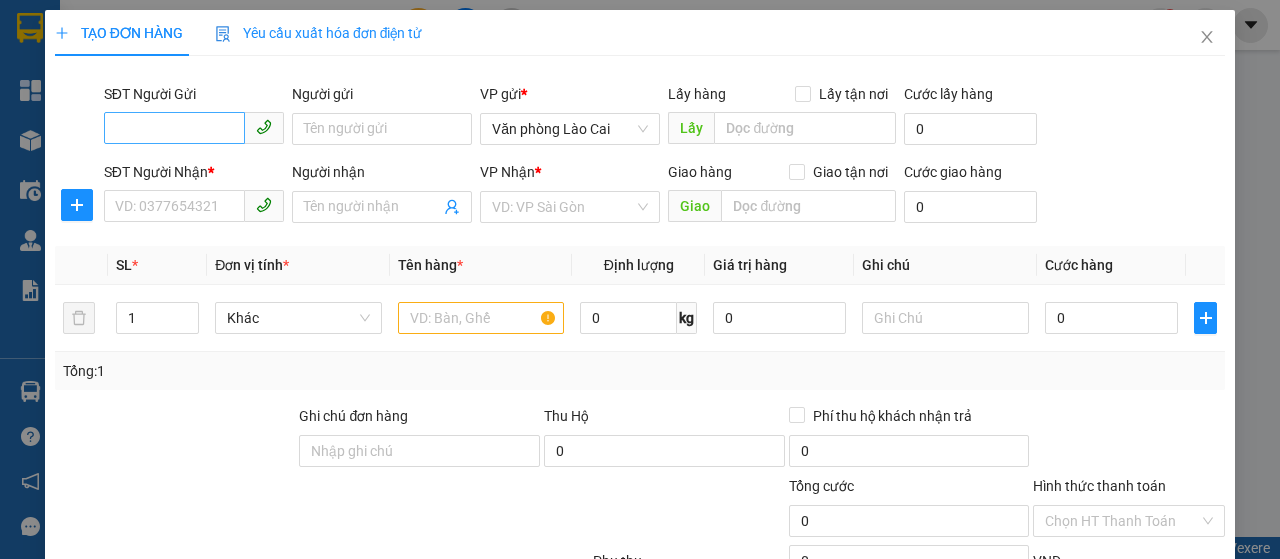 click on "SĐT Người Gửi" at bounding box center (174, 128) 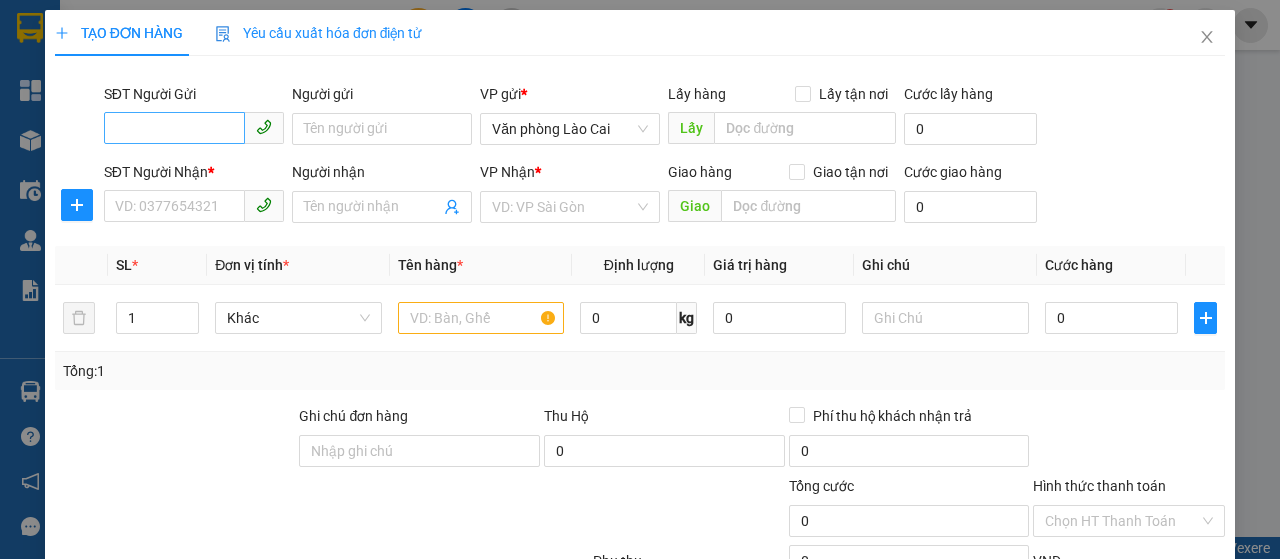 click on "SĐT Người Gửi" at bounding box center [174, 128] 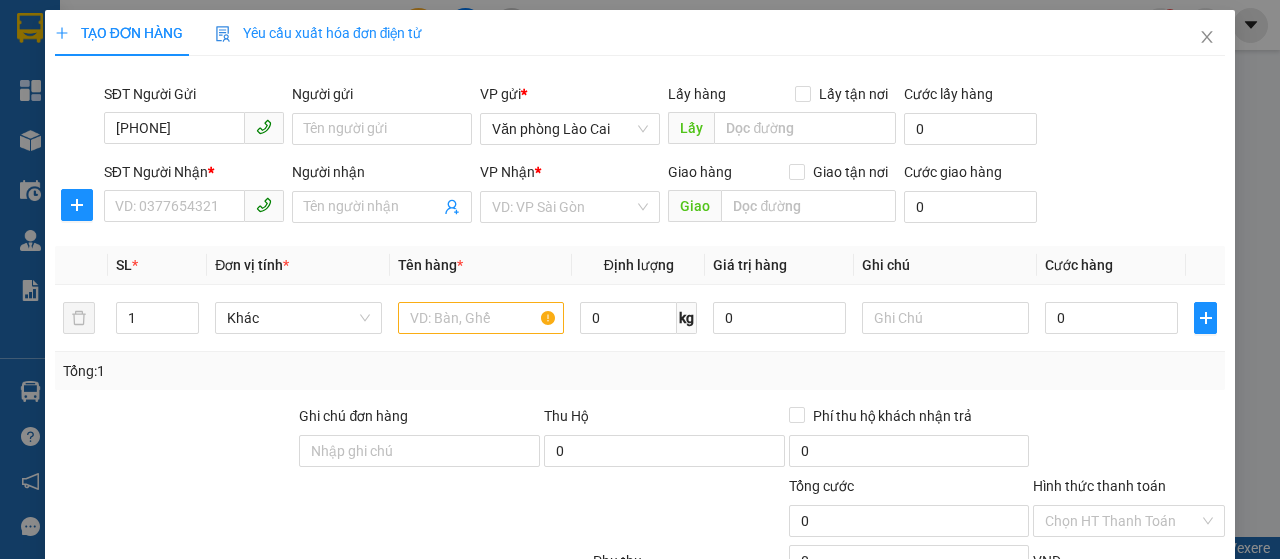 type on "[PHONE]" 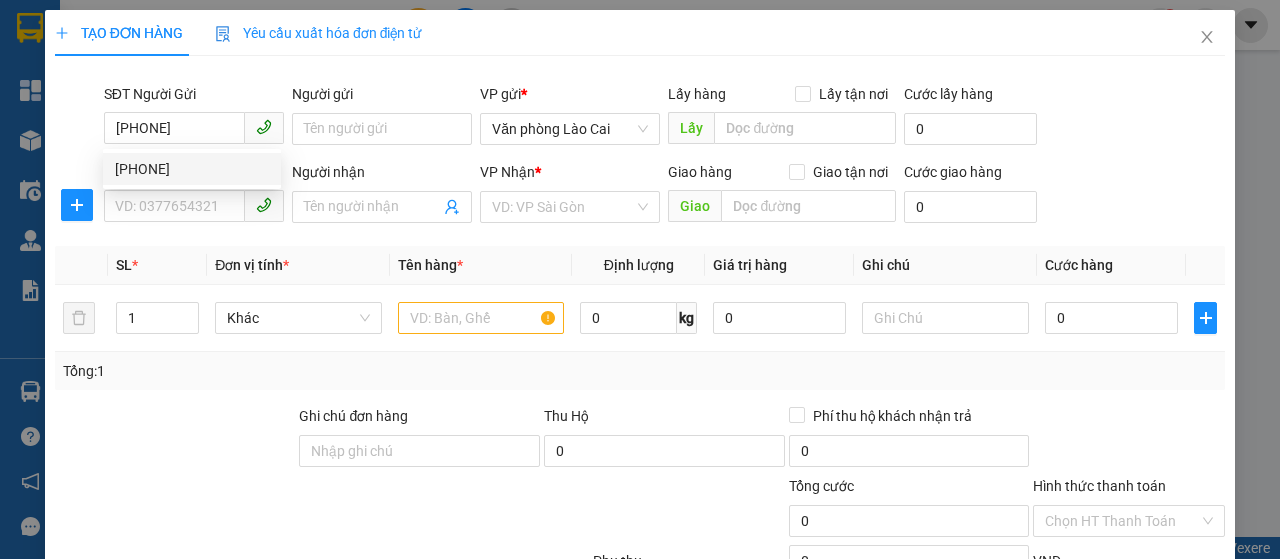 click on "[PHONE]" at bounding box center [192, 169] 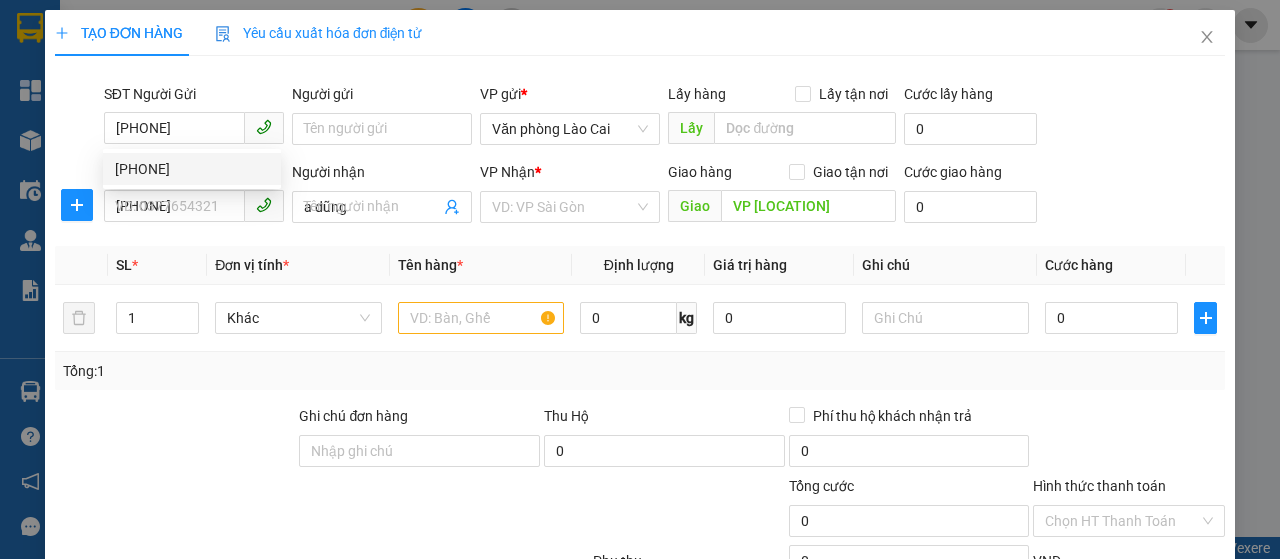 type on "80.000" 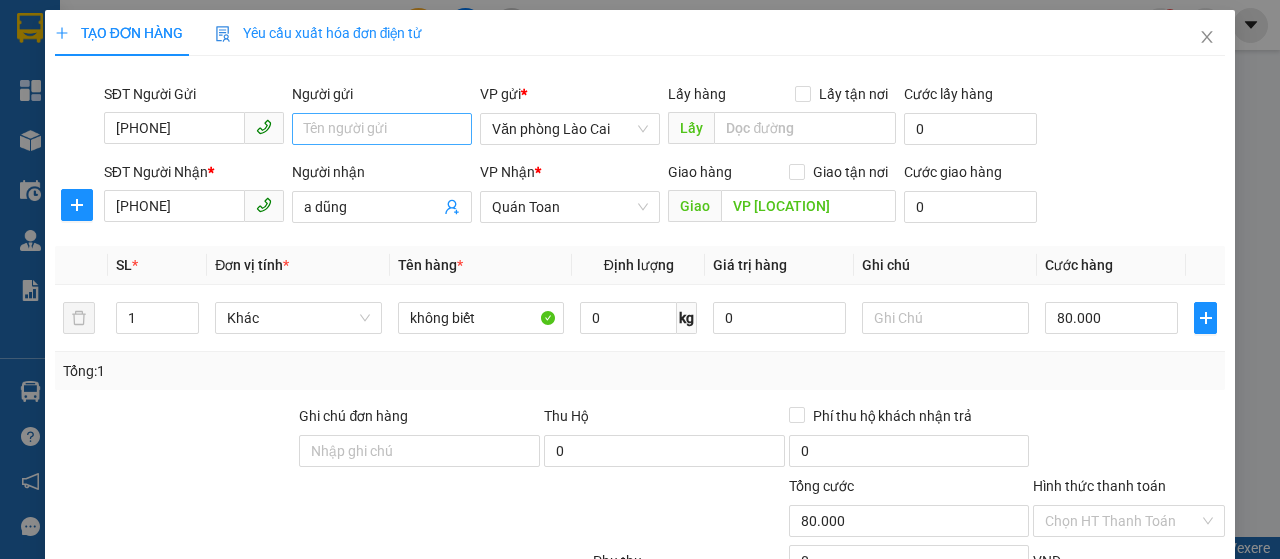 type on "[PHONE]" 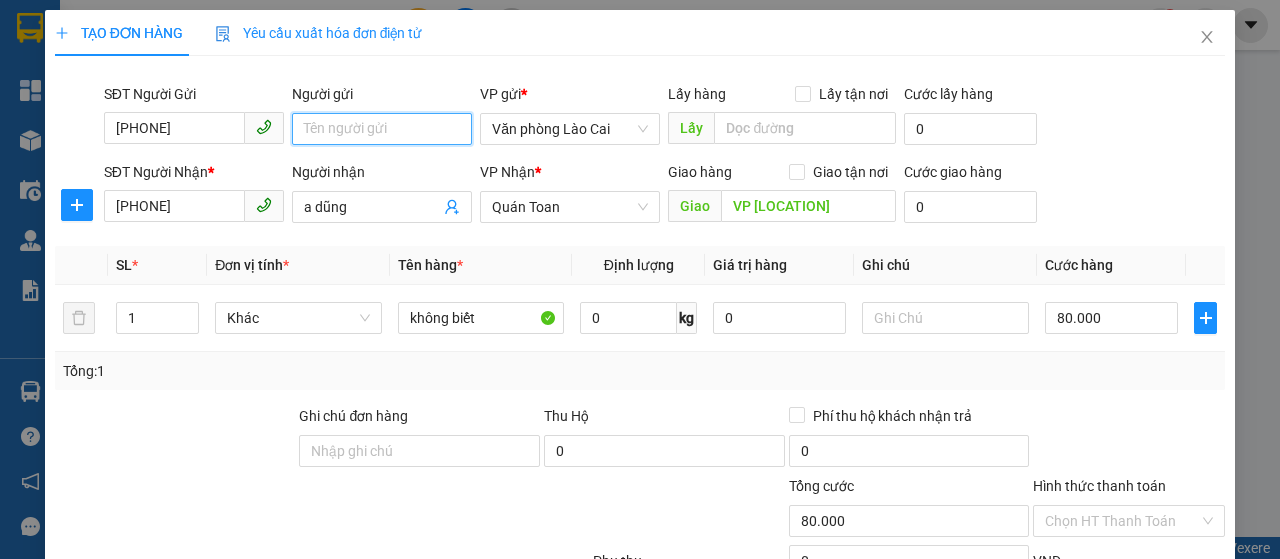 click on "Người gửi" at bounding box center [382, 129] 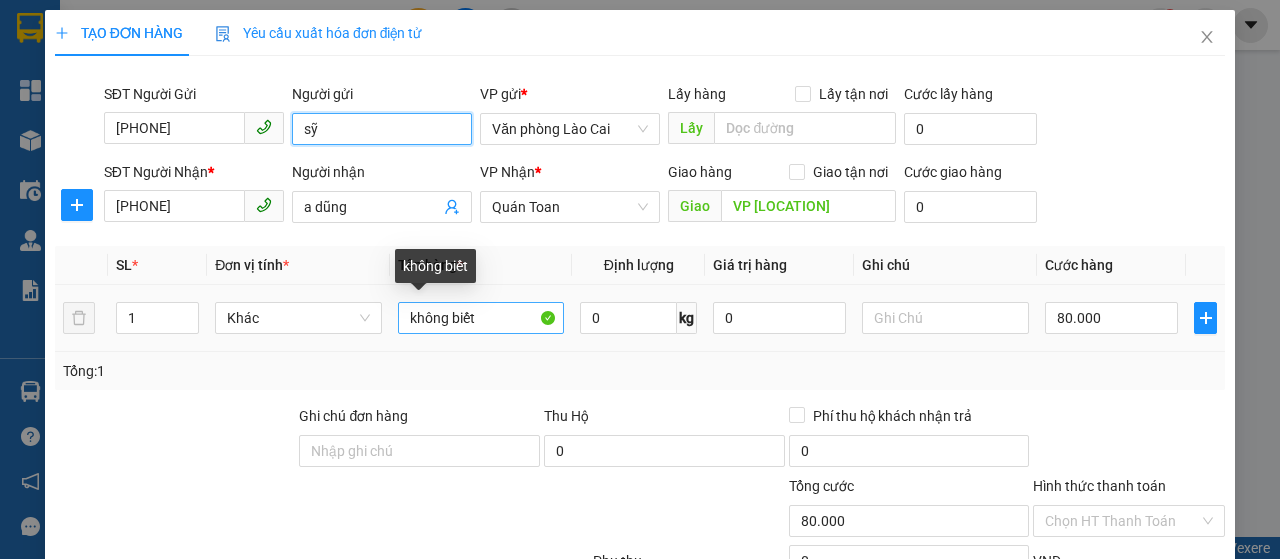 type on "sỹ" 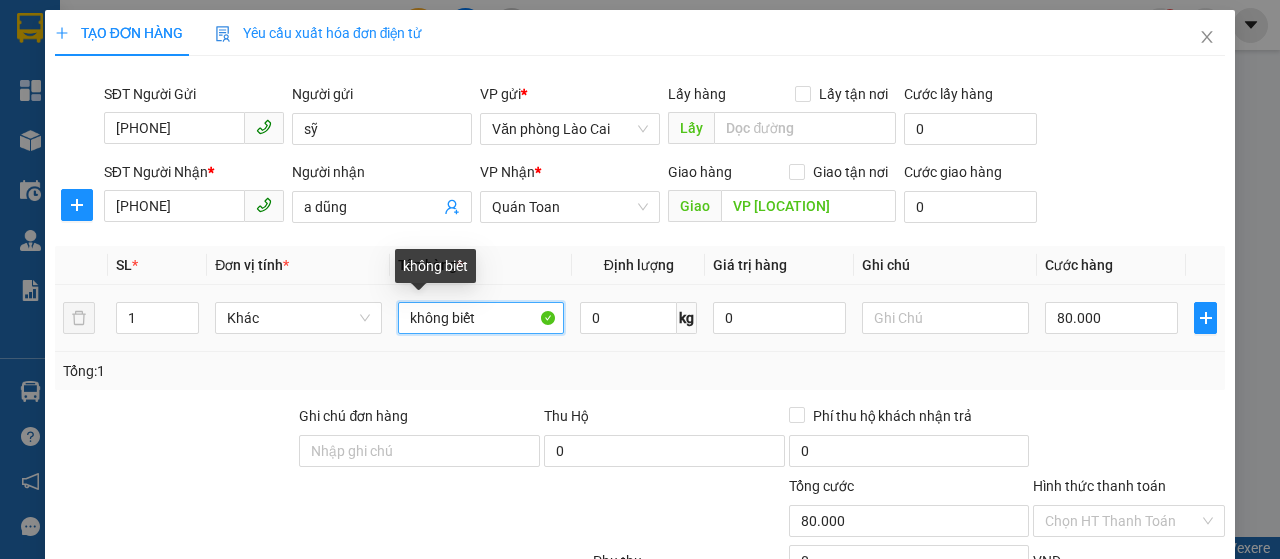 click on "không biết" at bounding box center (481, 318) 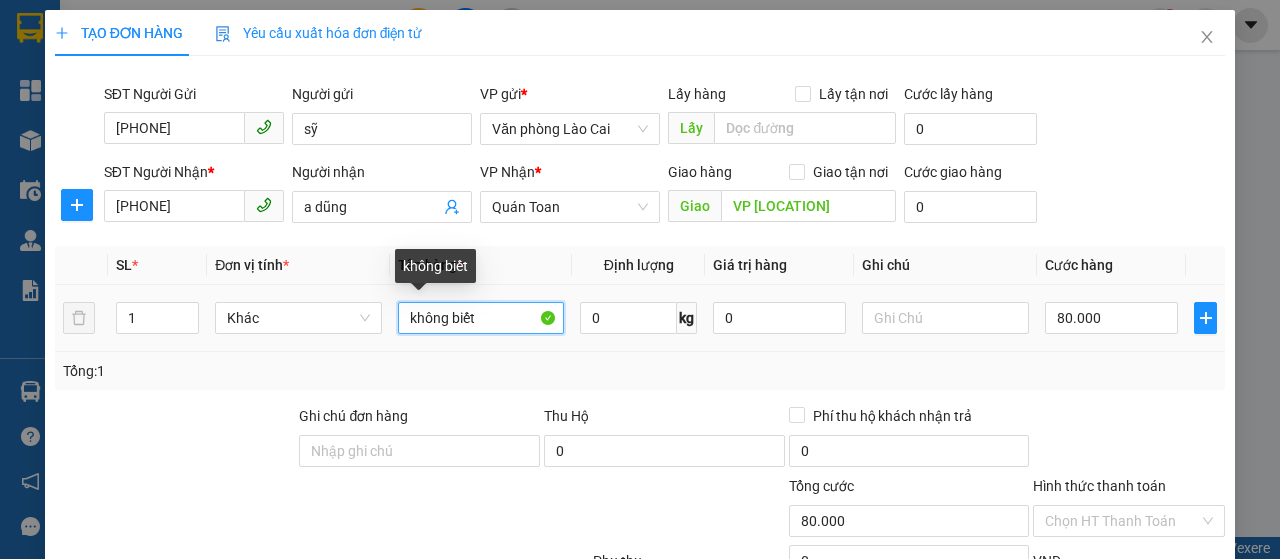 click on "không biết" at bounding box center [481, 318] 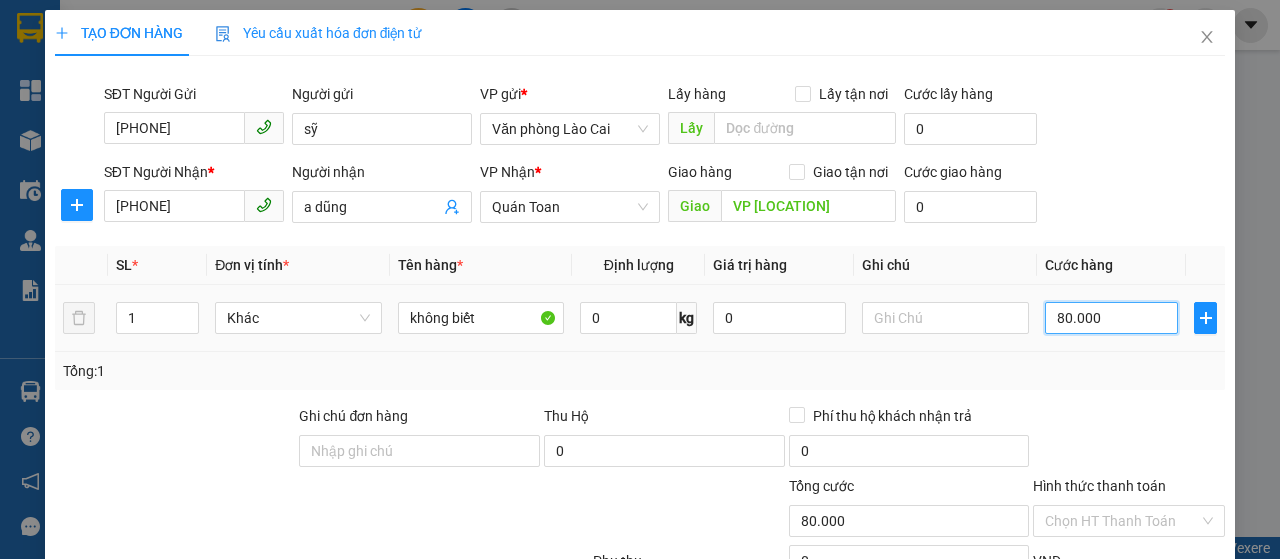 click on "80.000" at bounding box center (1111, 318) 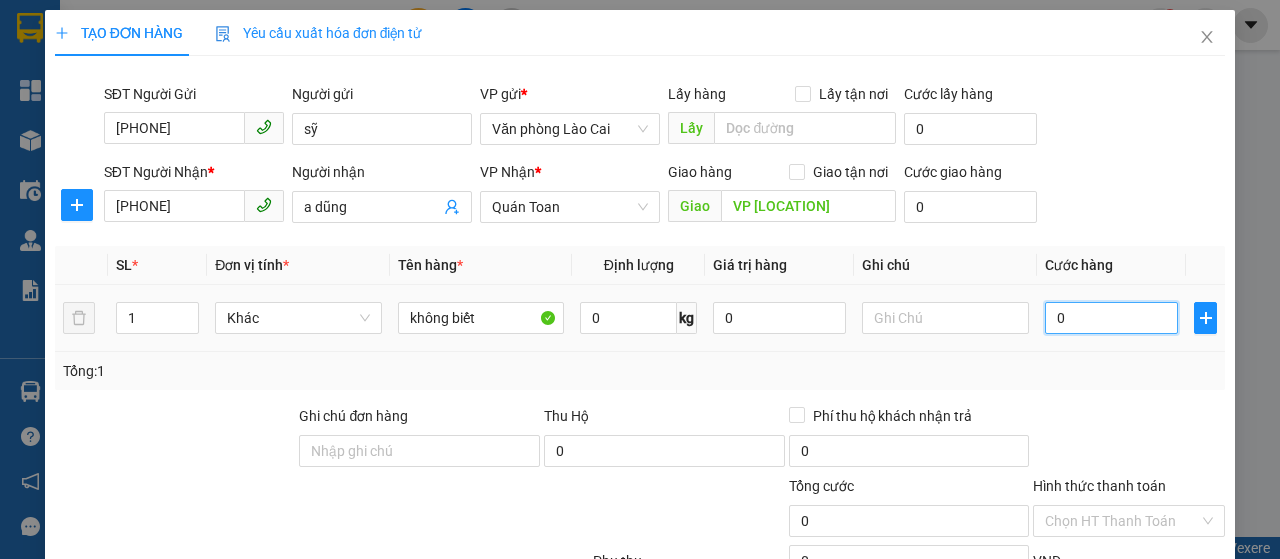 click on "0" at bounding box center (1111, 318) 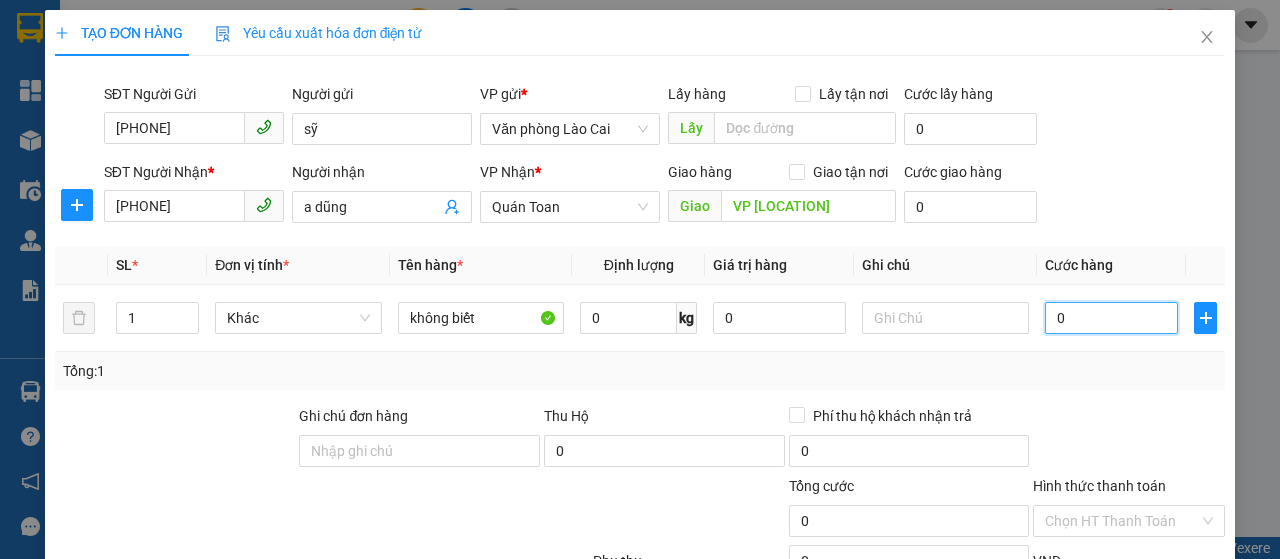 type on "0" 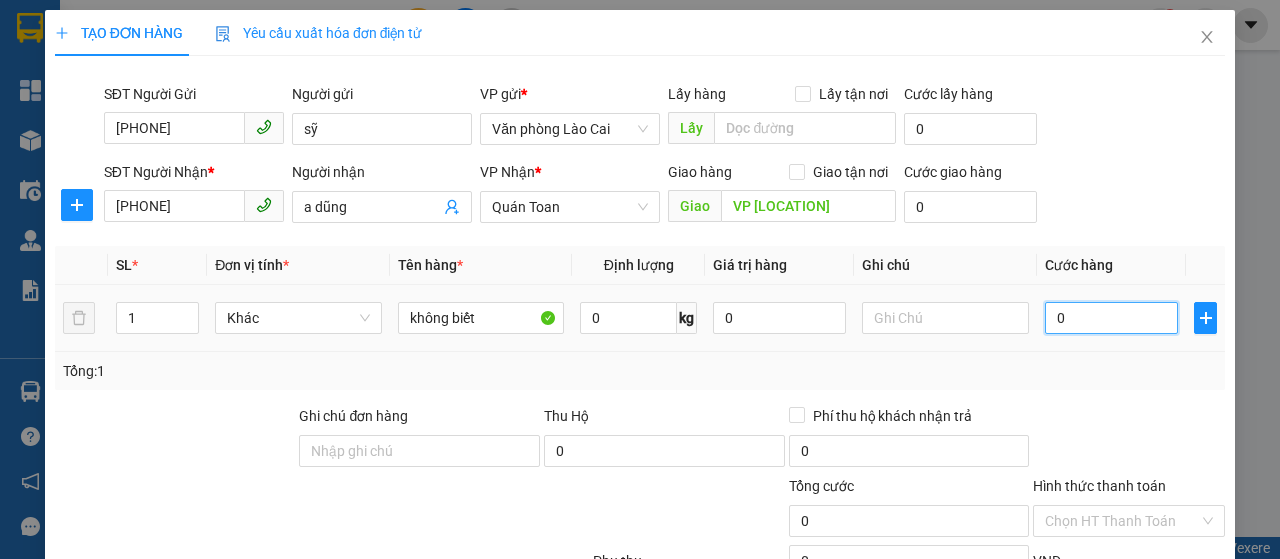 click on "0" at bounding box center [1111, 318] 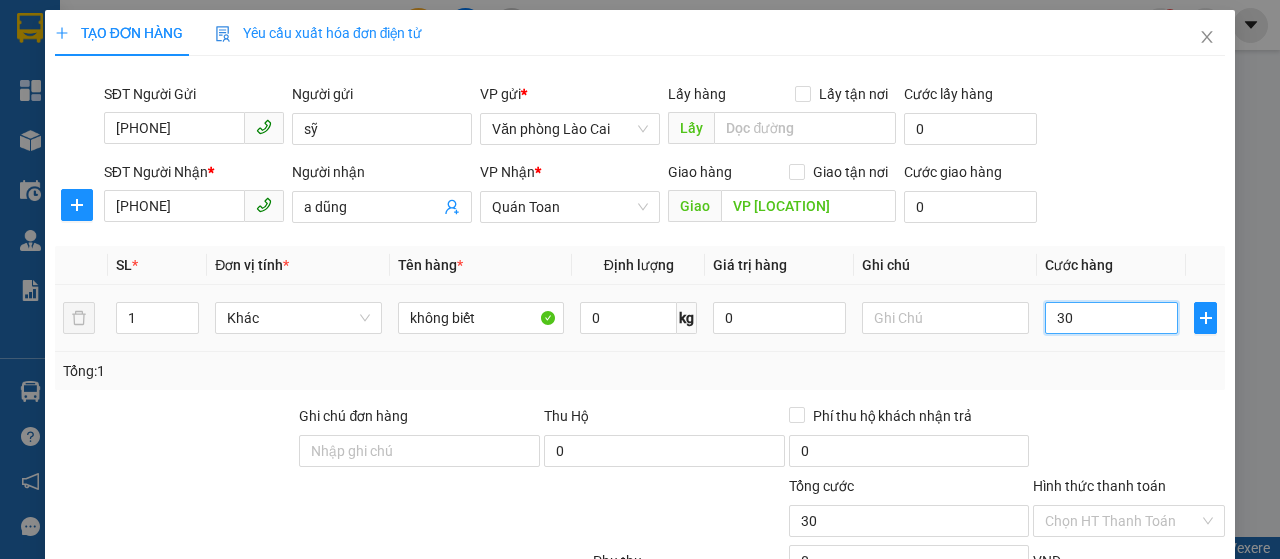 type on "300" 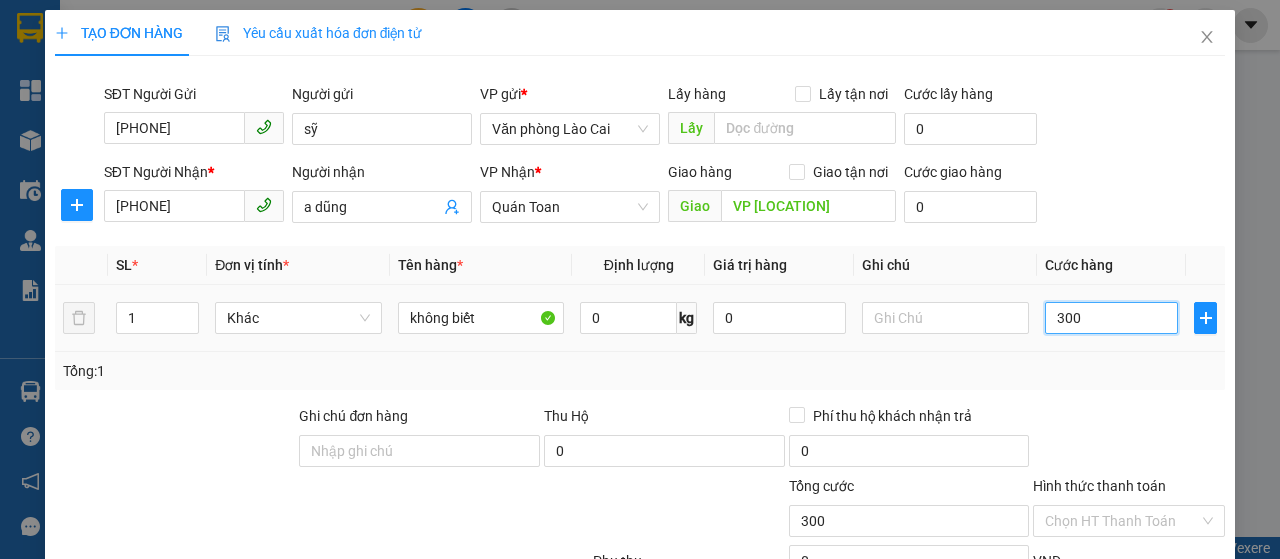 type on "3.000" 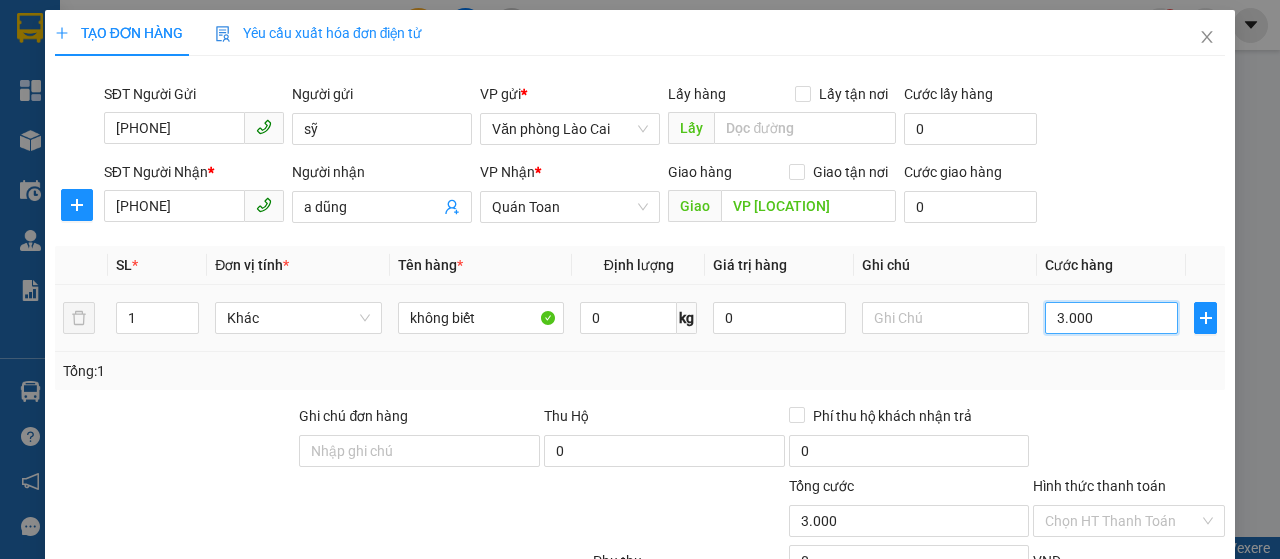 type on "30.000" 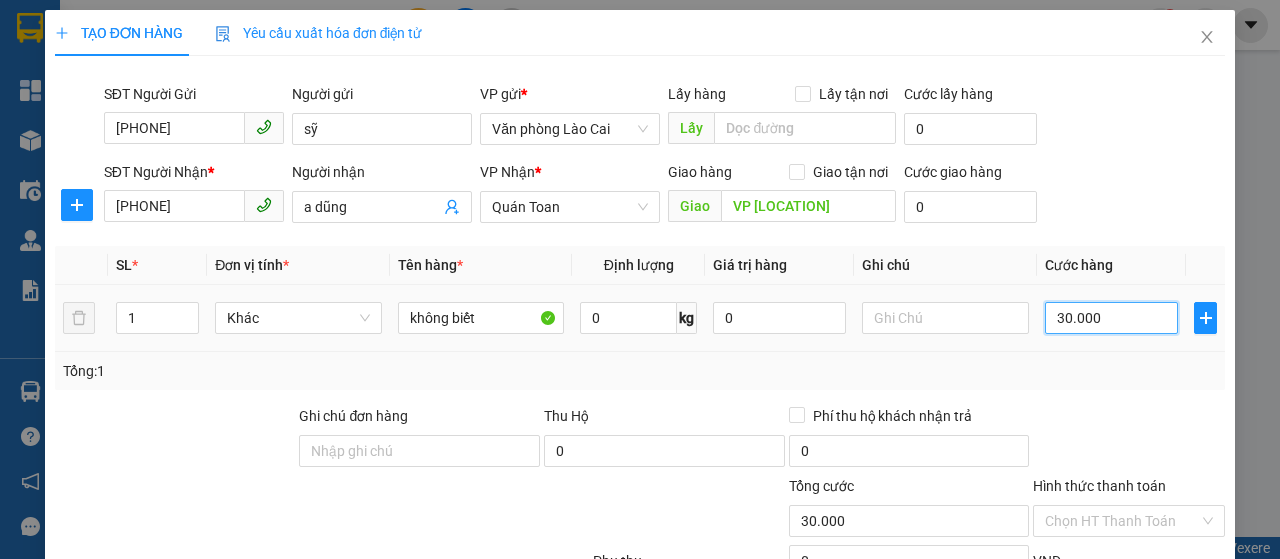 type on "300.000" 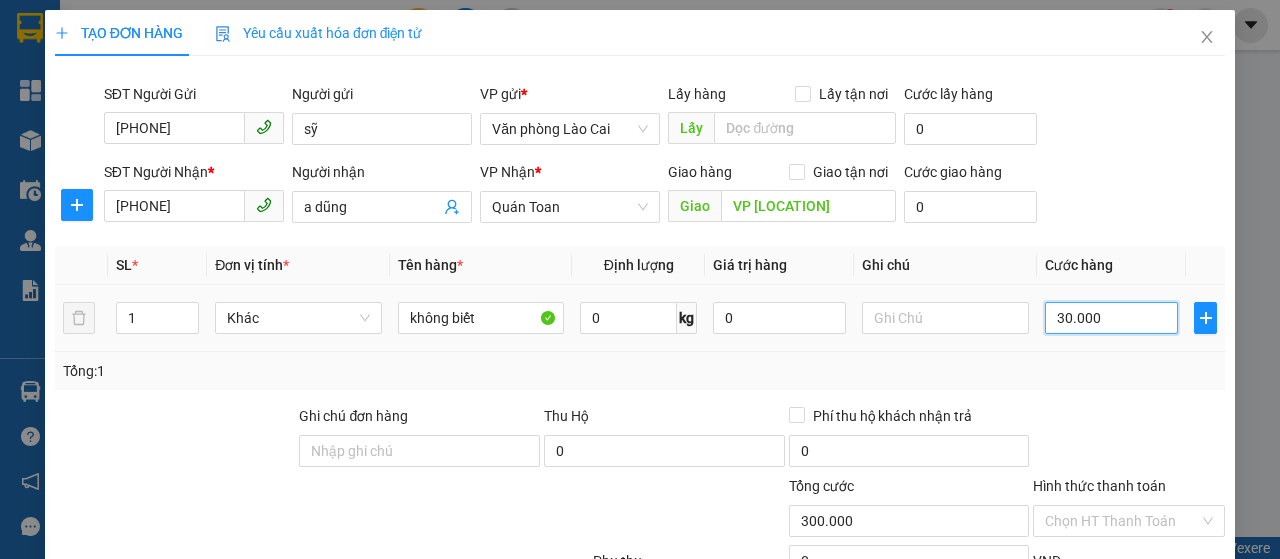 type on "300.000" 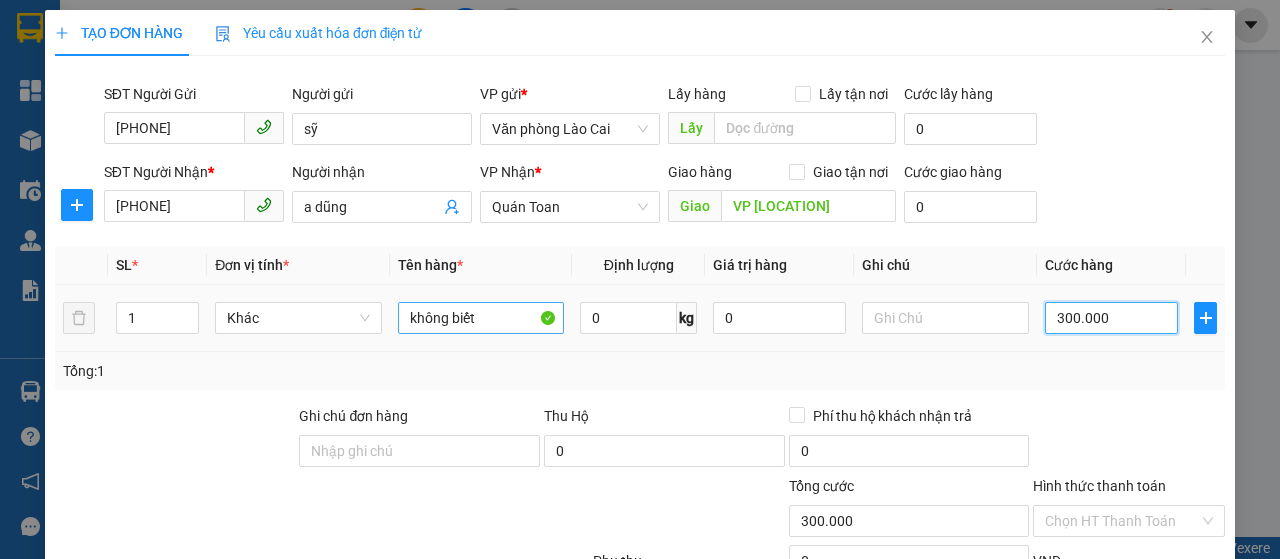 type on "300.000" 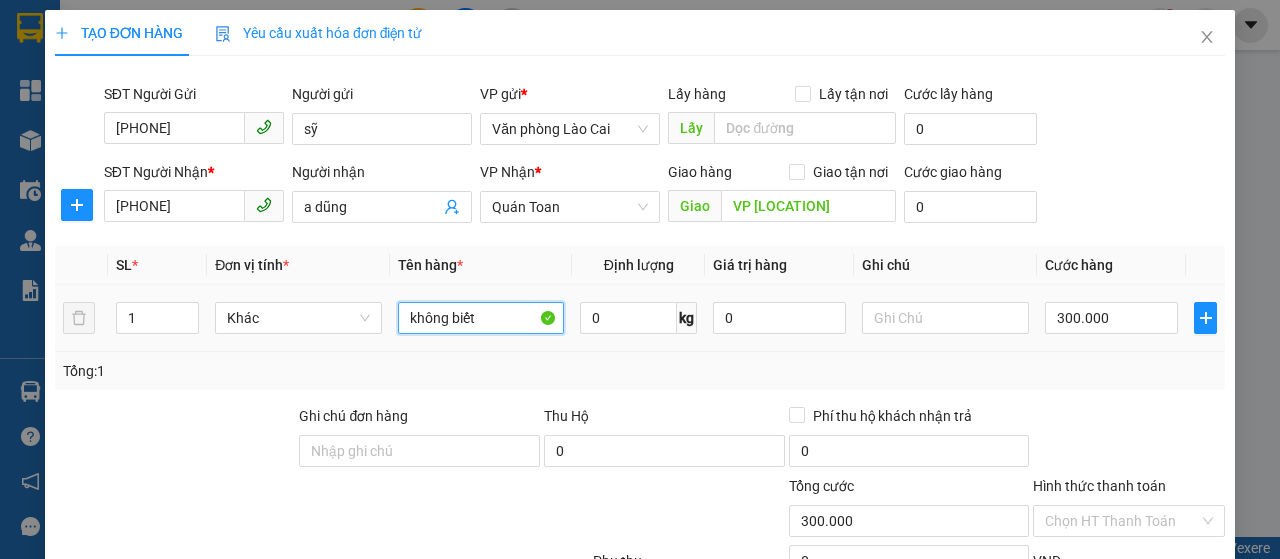 click on "không biết" at bounding box center [481, 318] 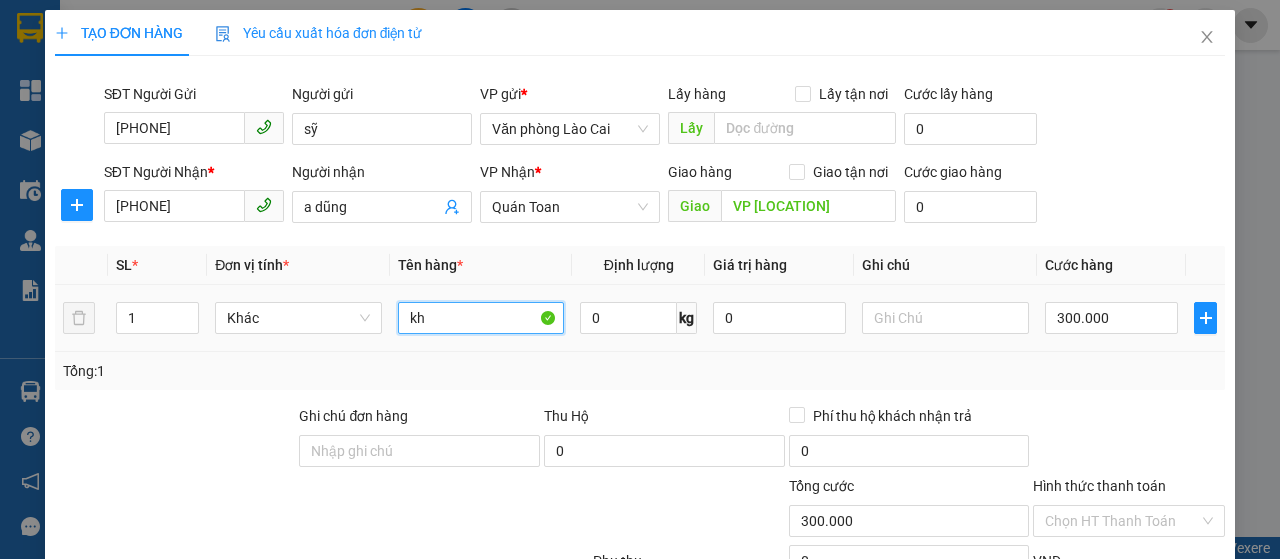 type on "k" 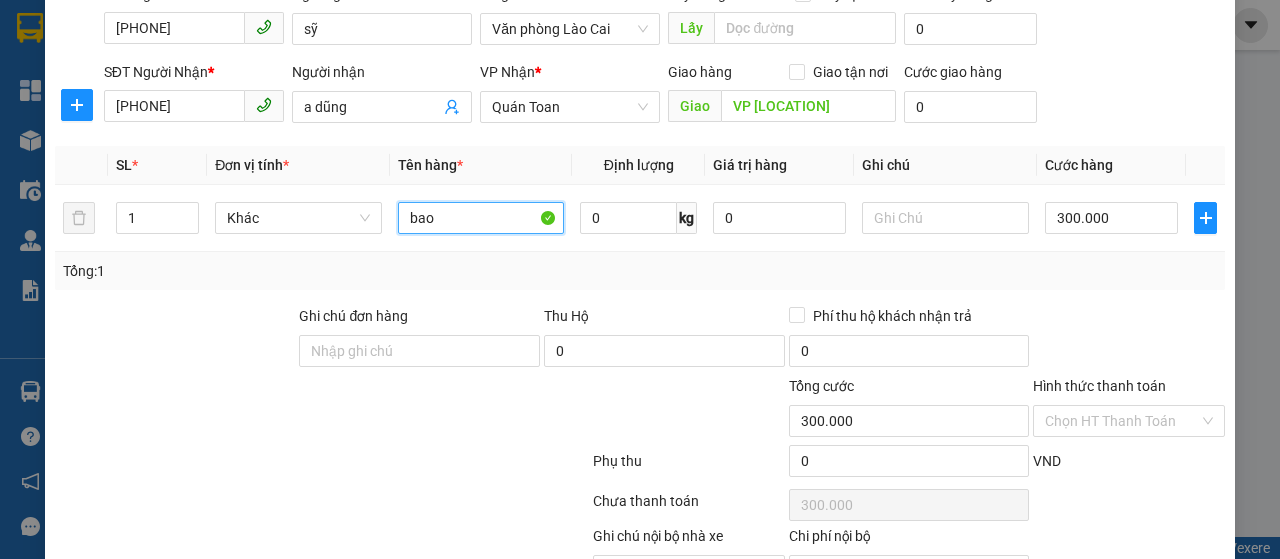 scroll, scrollTop: 212, scrollLeft: 0, axis: vertical 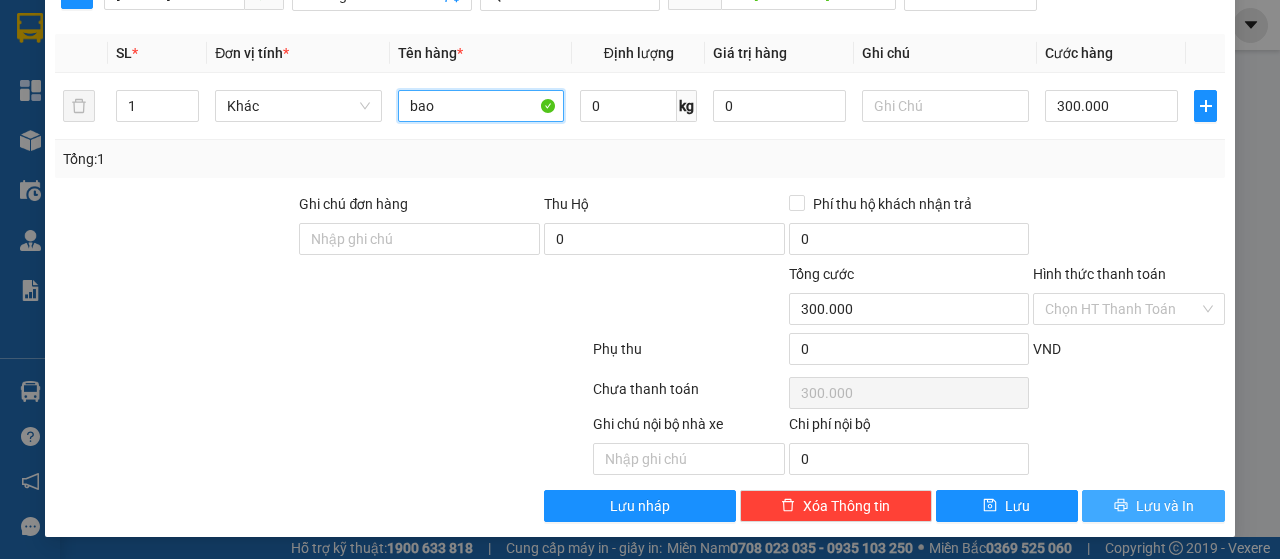 type on "bao" 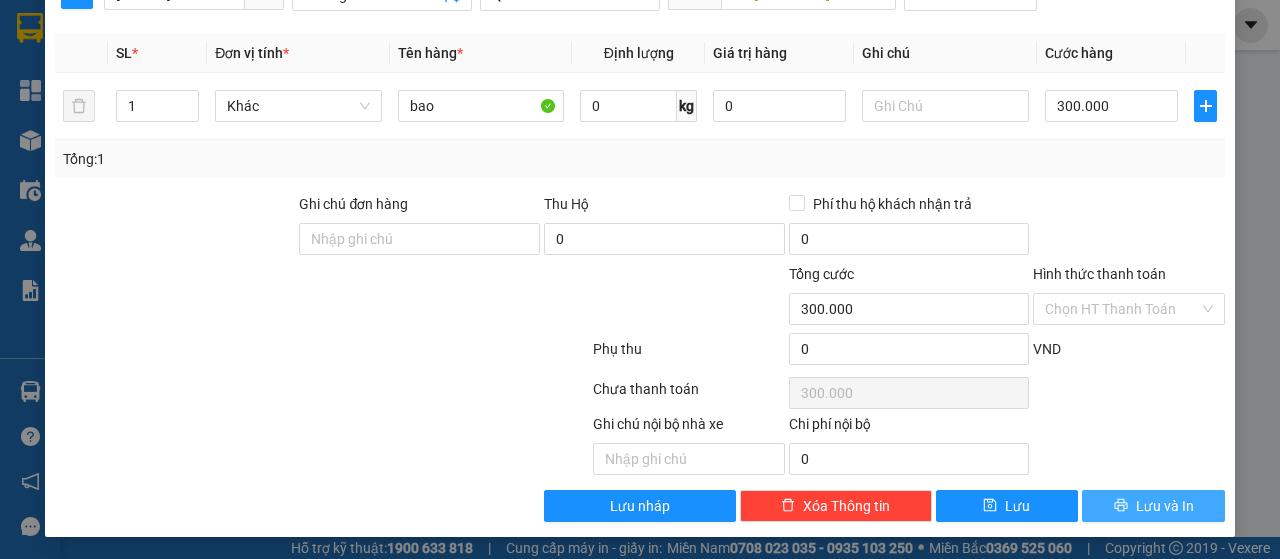click on "Lưu và In" at bounding box center (1165, 506) 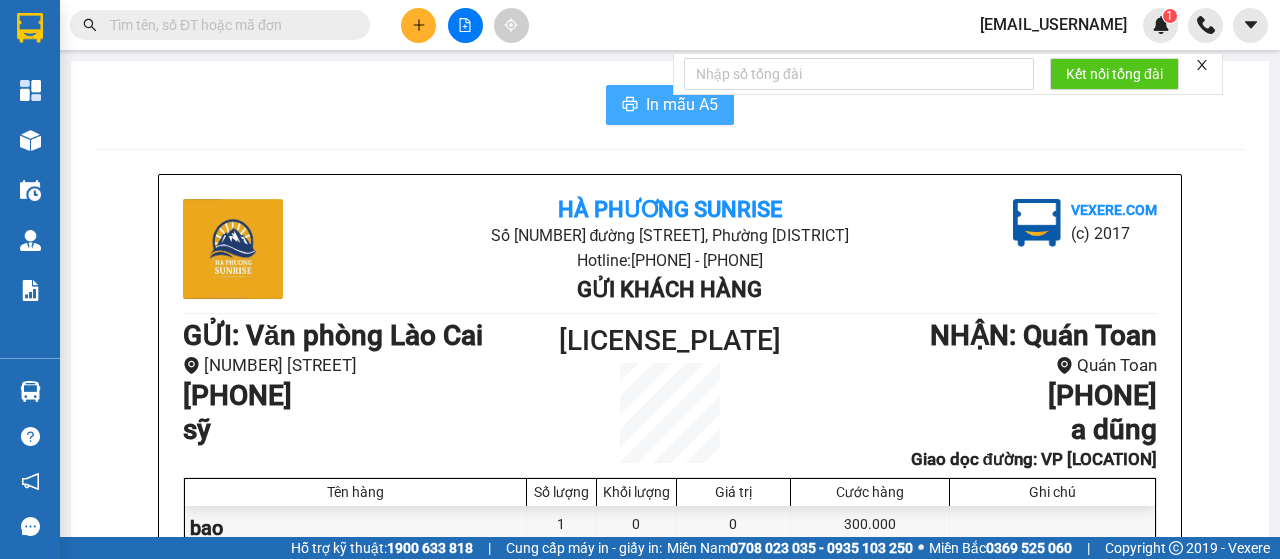click on "In mẫu A5" at bounding box center (682, 104) 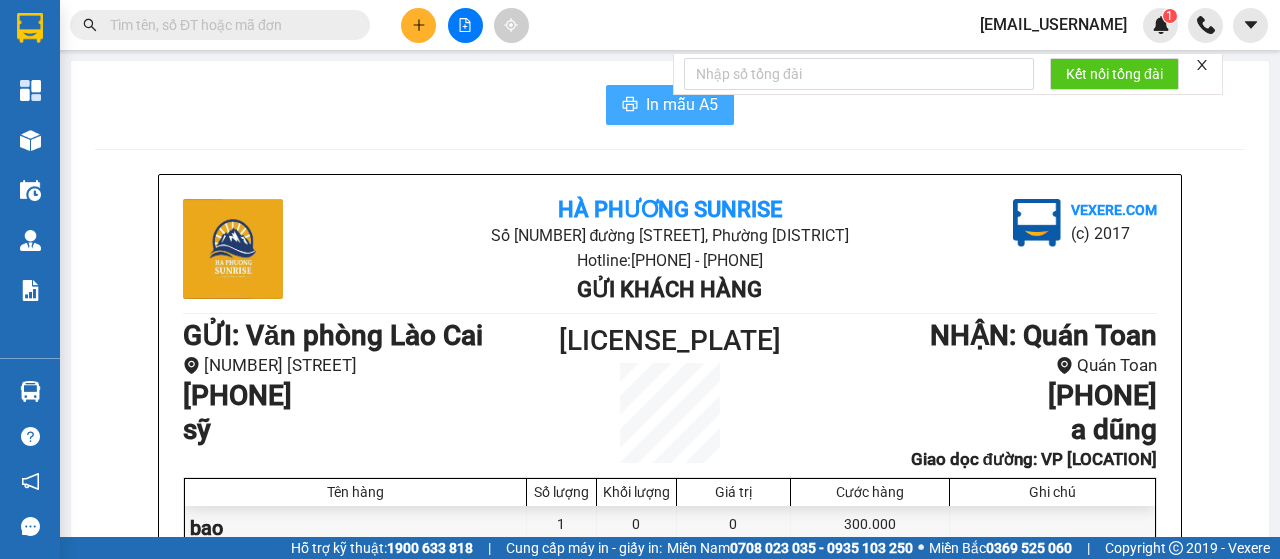 scroll, scrollTop: 0, scrollLeft: 0, axis: both 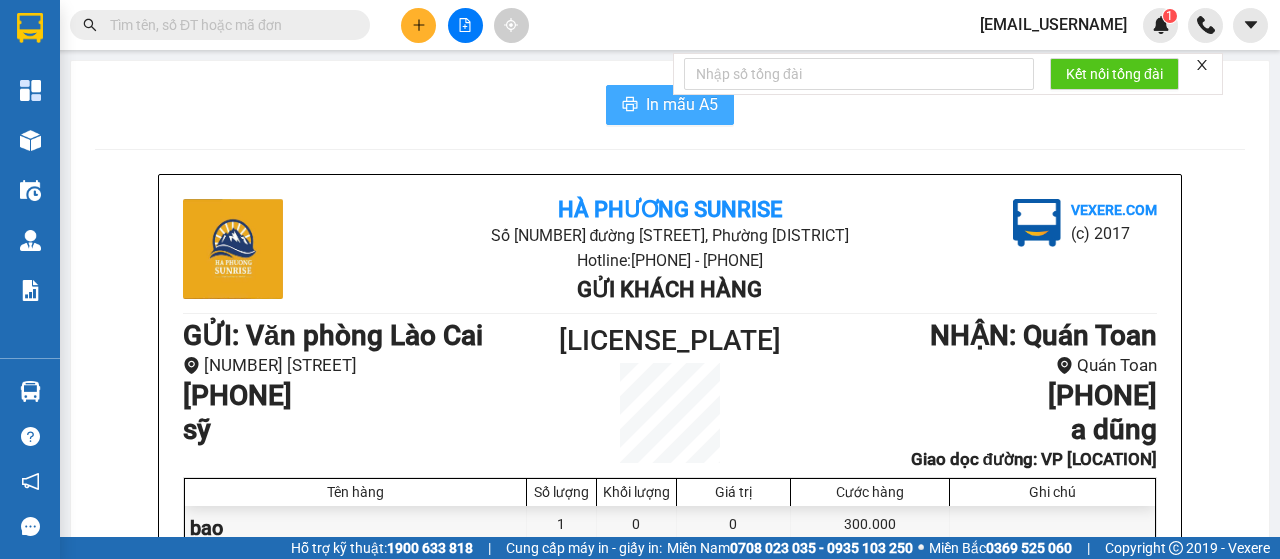 click on "In mẫu A5" at bounding box center (670, 105) 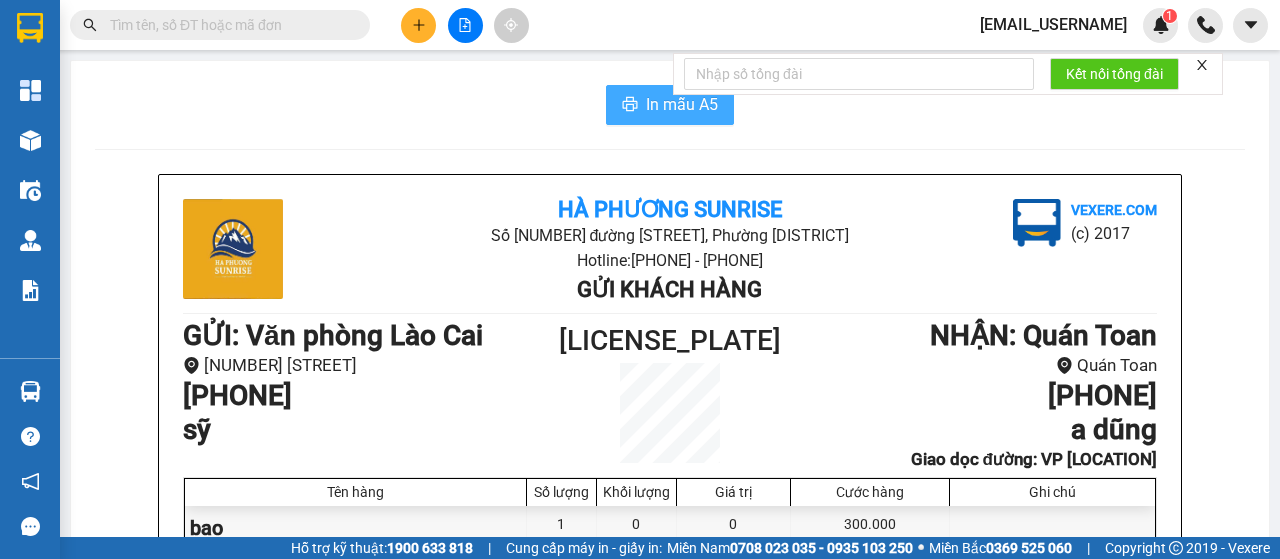 scroll, scrollTop: 0, scrollLeft: 0, axis: both 